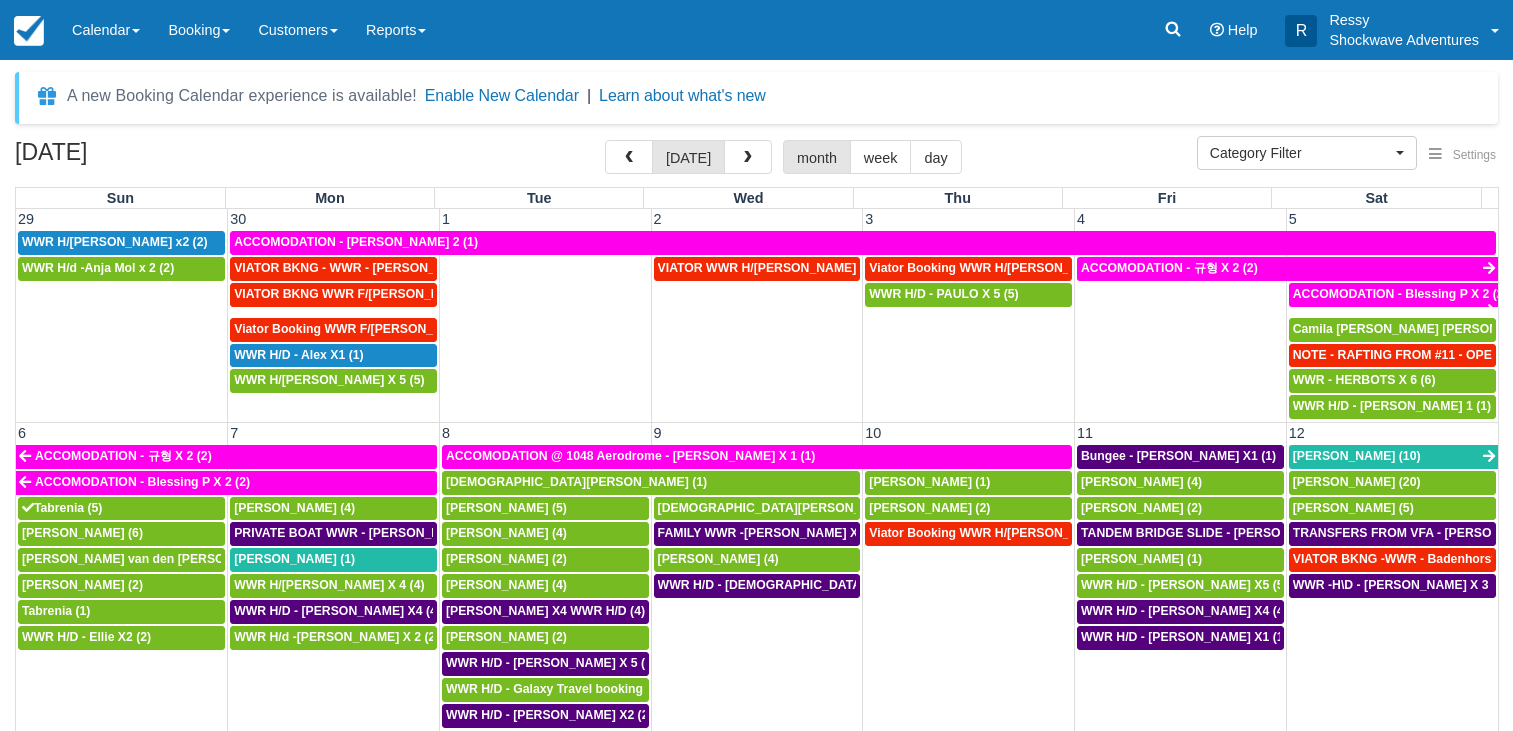 select 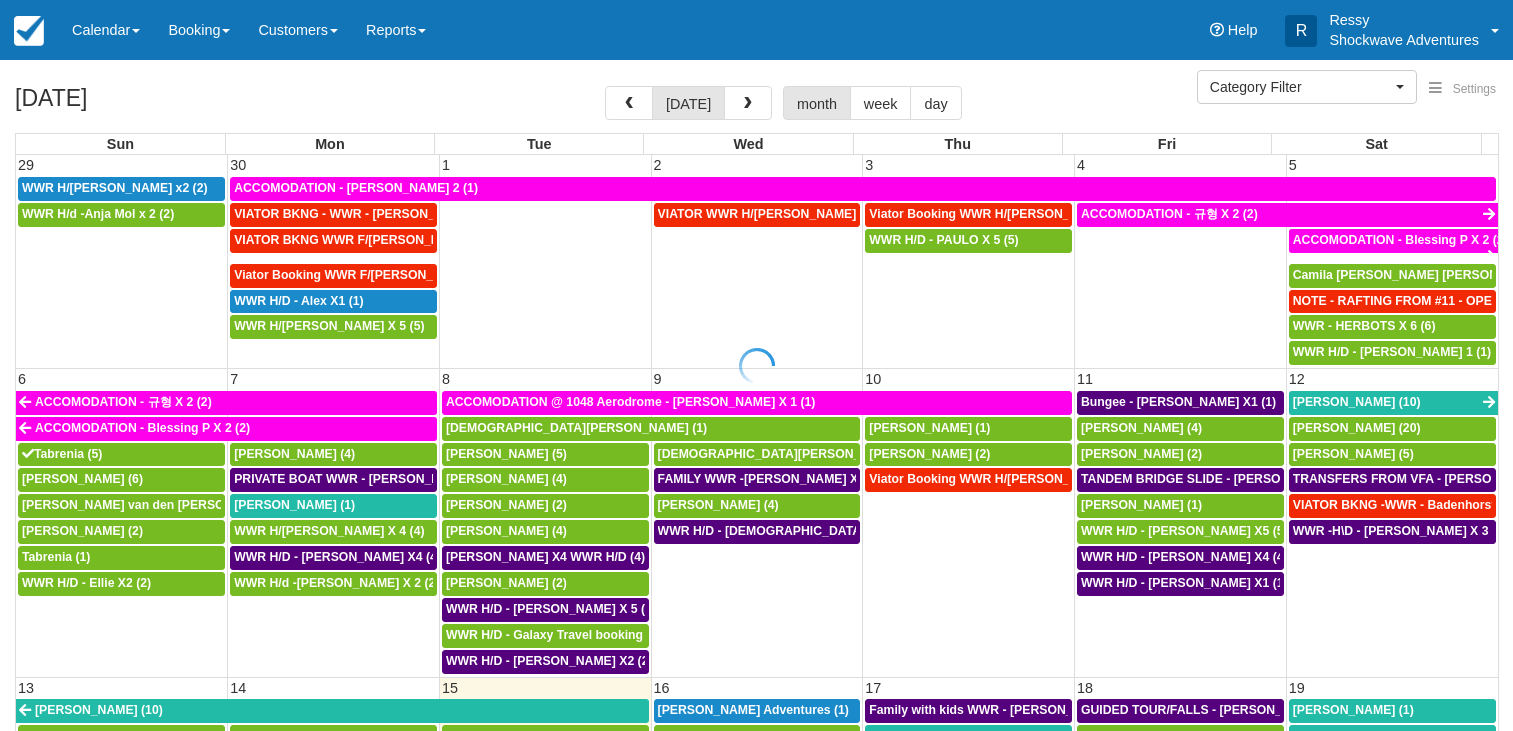 select 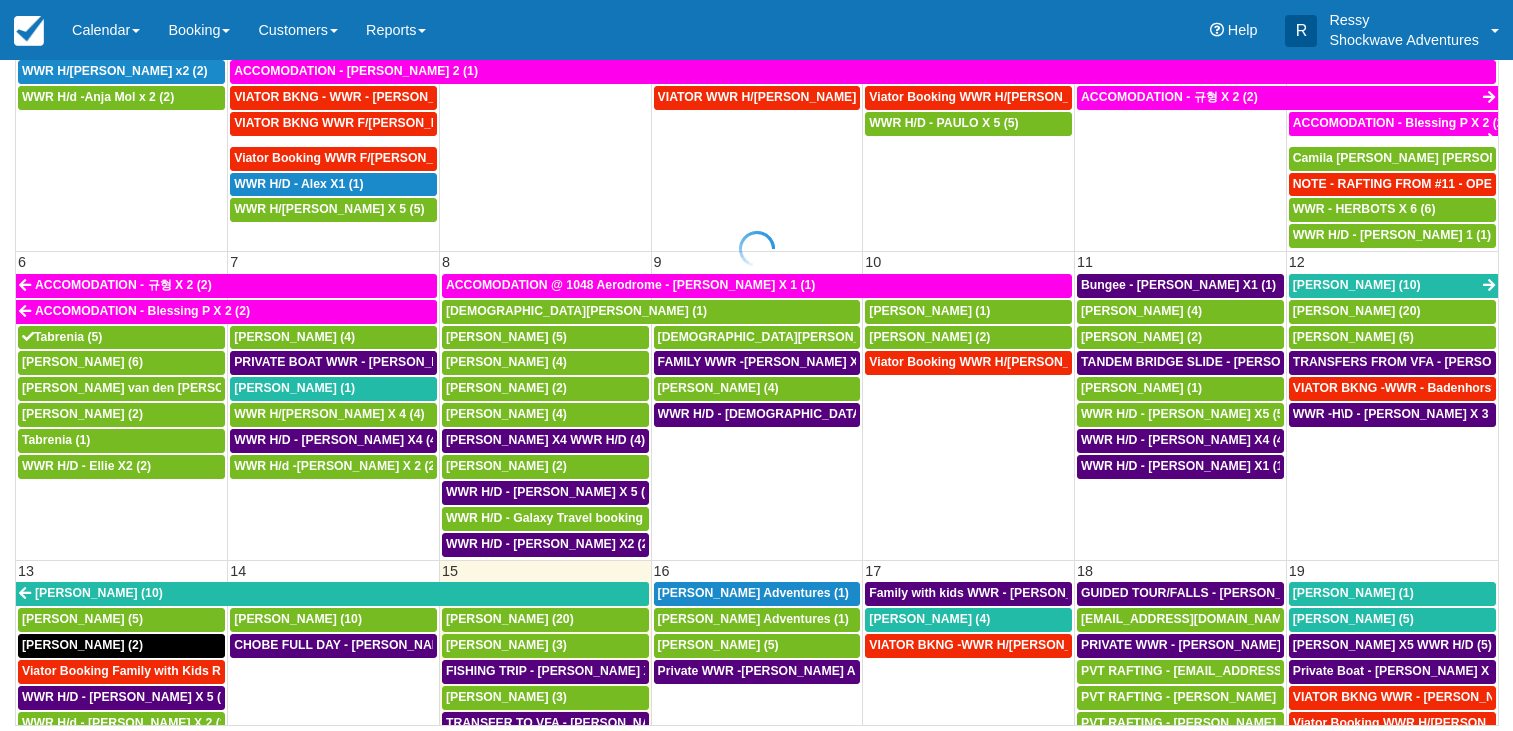 scroll, scrollTop: 171, scrollLeft: 0, axis: vertical 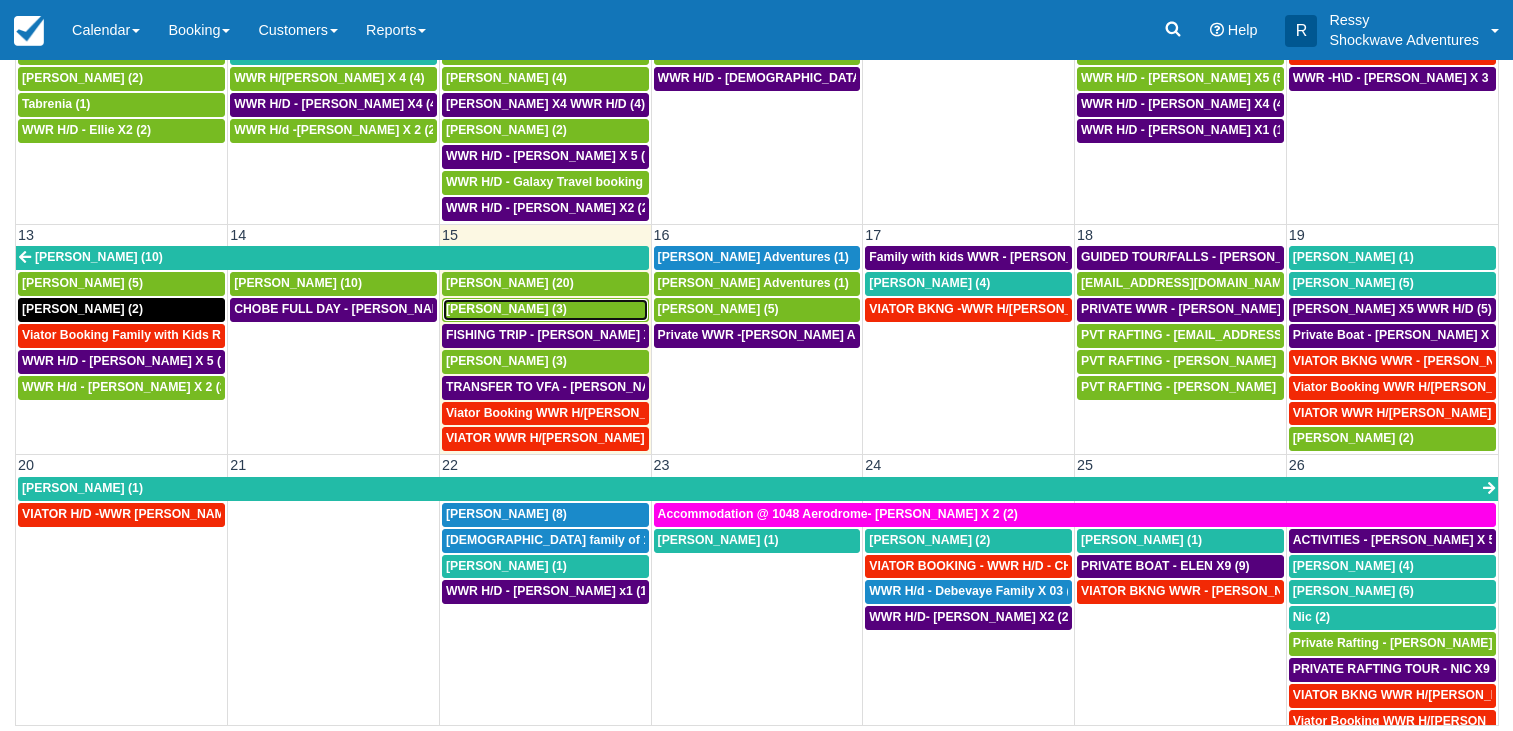 click on "Alexander Iliev (3)" at bounding box center (545, 310) 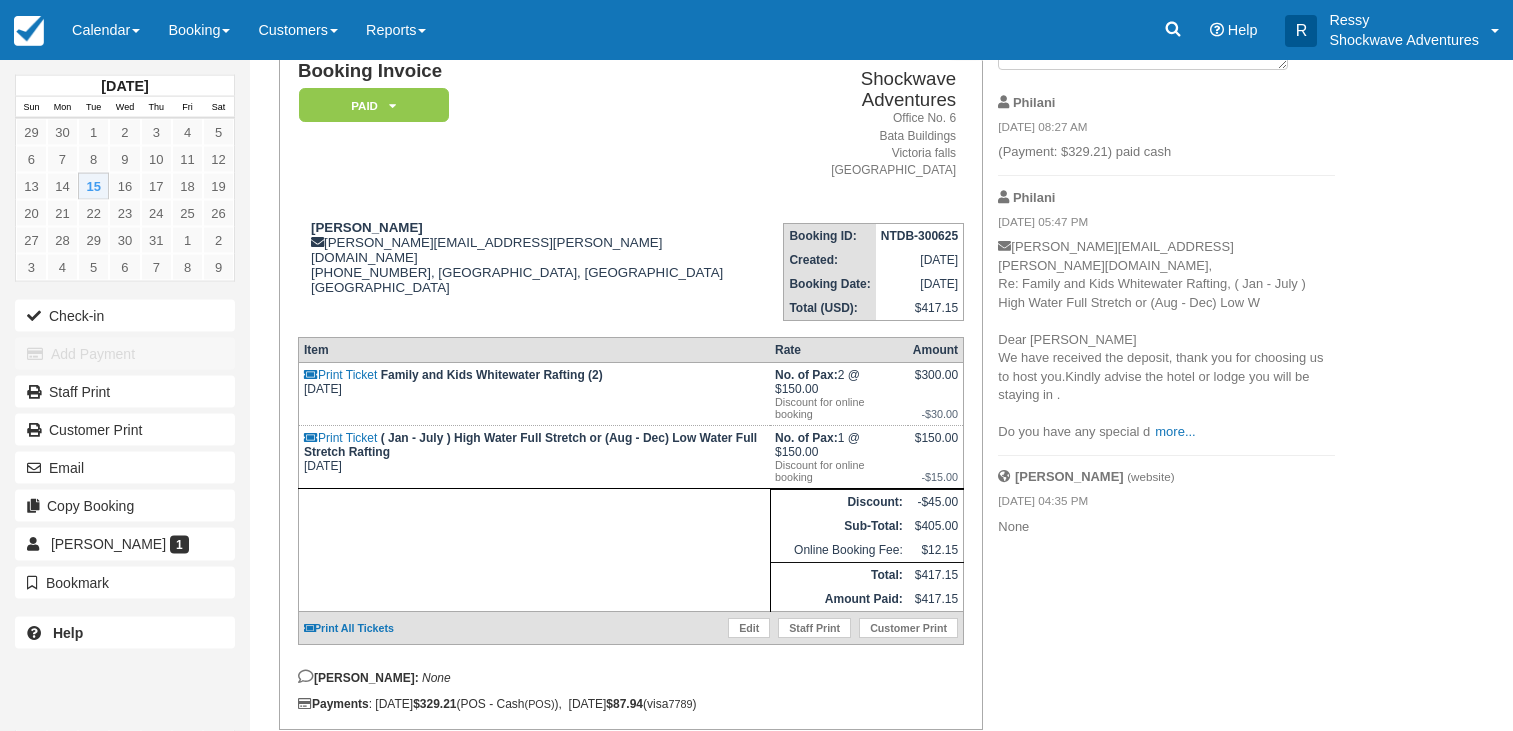 scroll, scrollTop: 205, scrollLeft: 0, axis: vertical 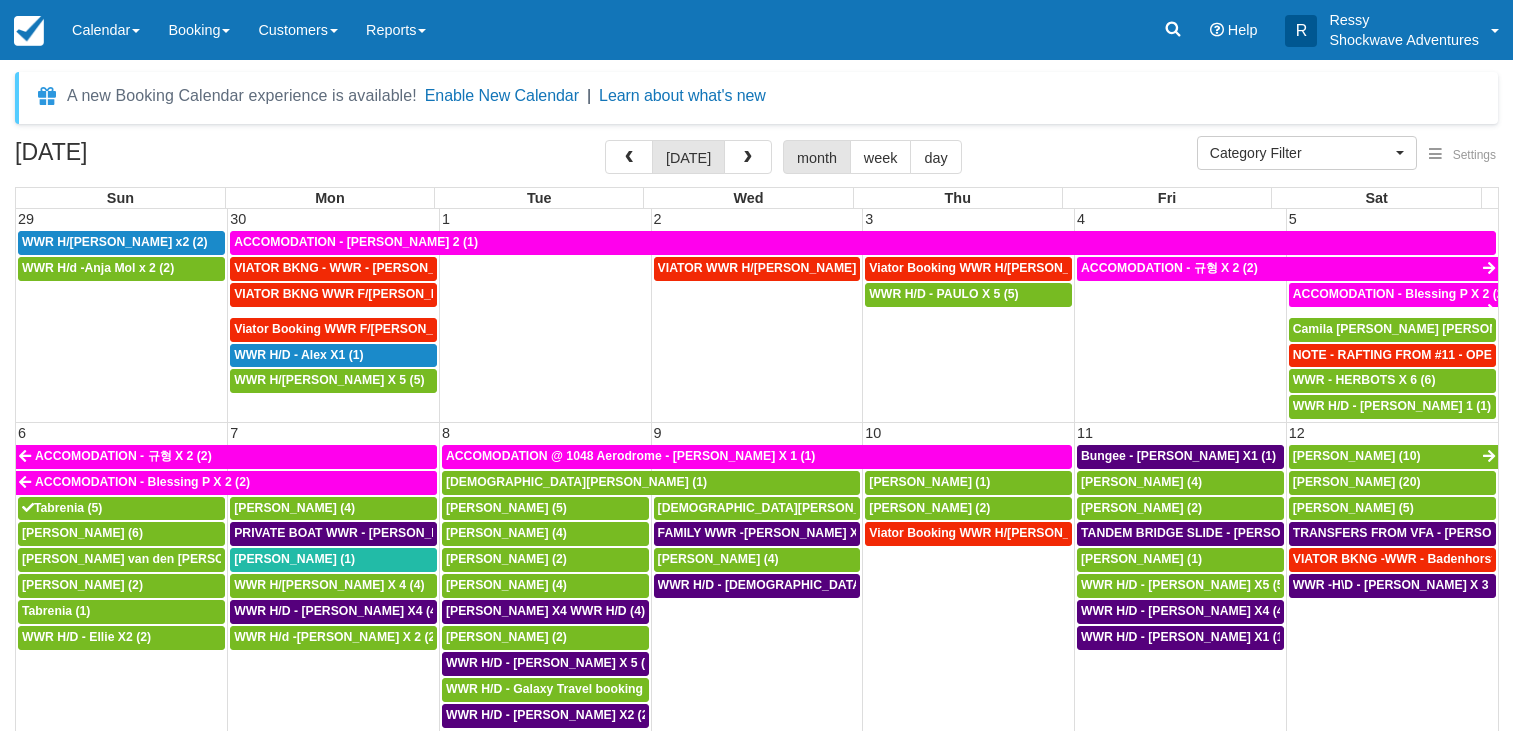 select 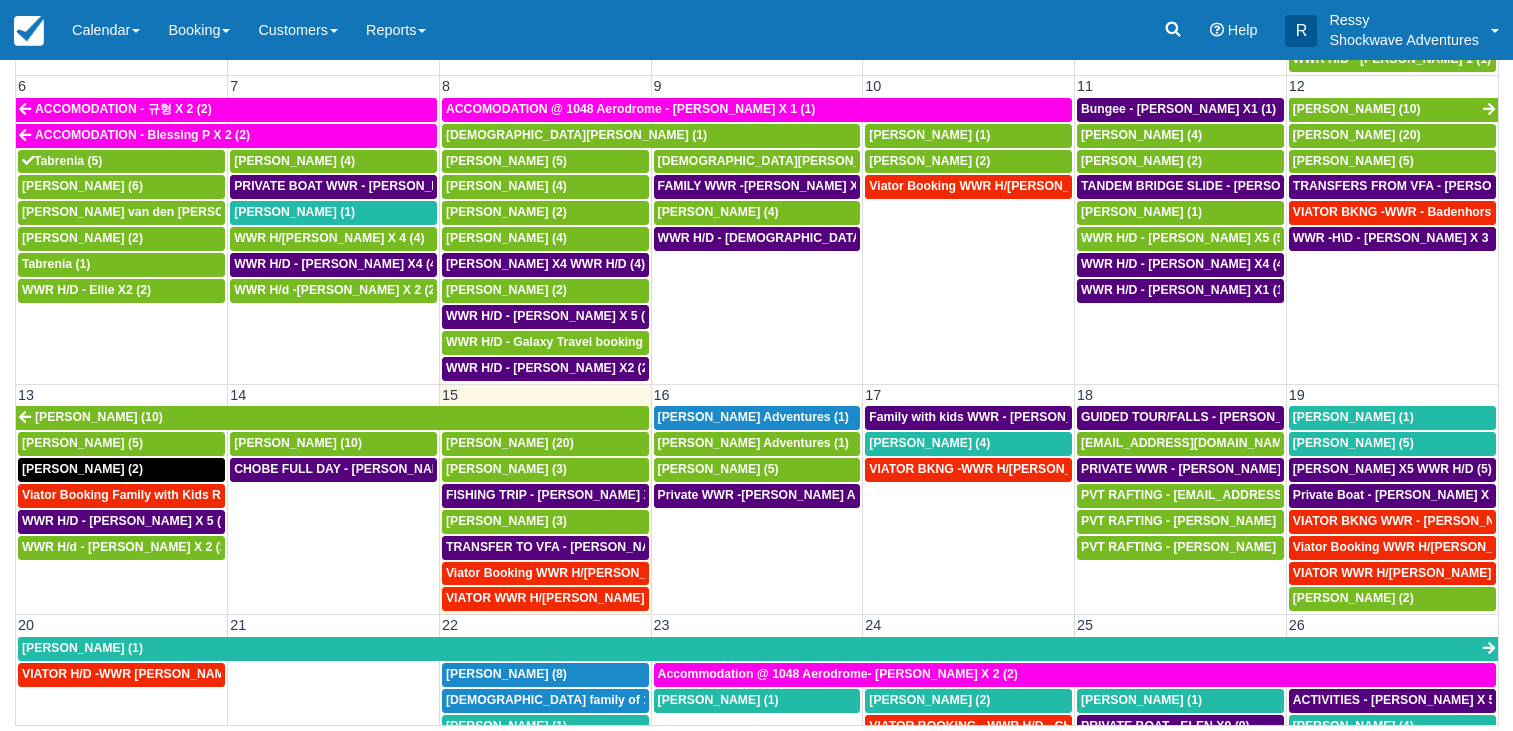 scroll, scrollTop: 192, scrollLeft: 0, axis: vertical 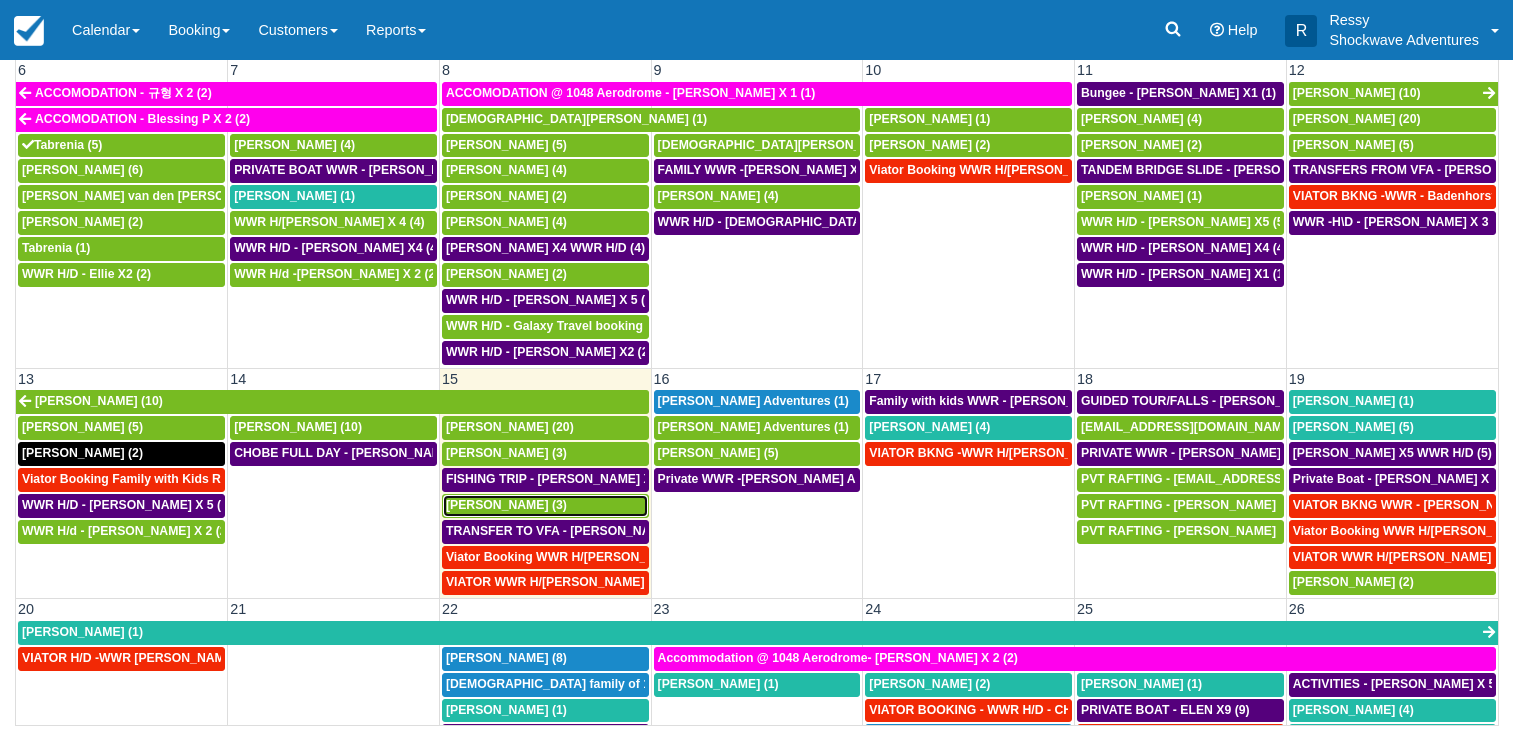 click on "[PERSON_NAME] (3)" at bounding box center [506, 505] 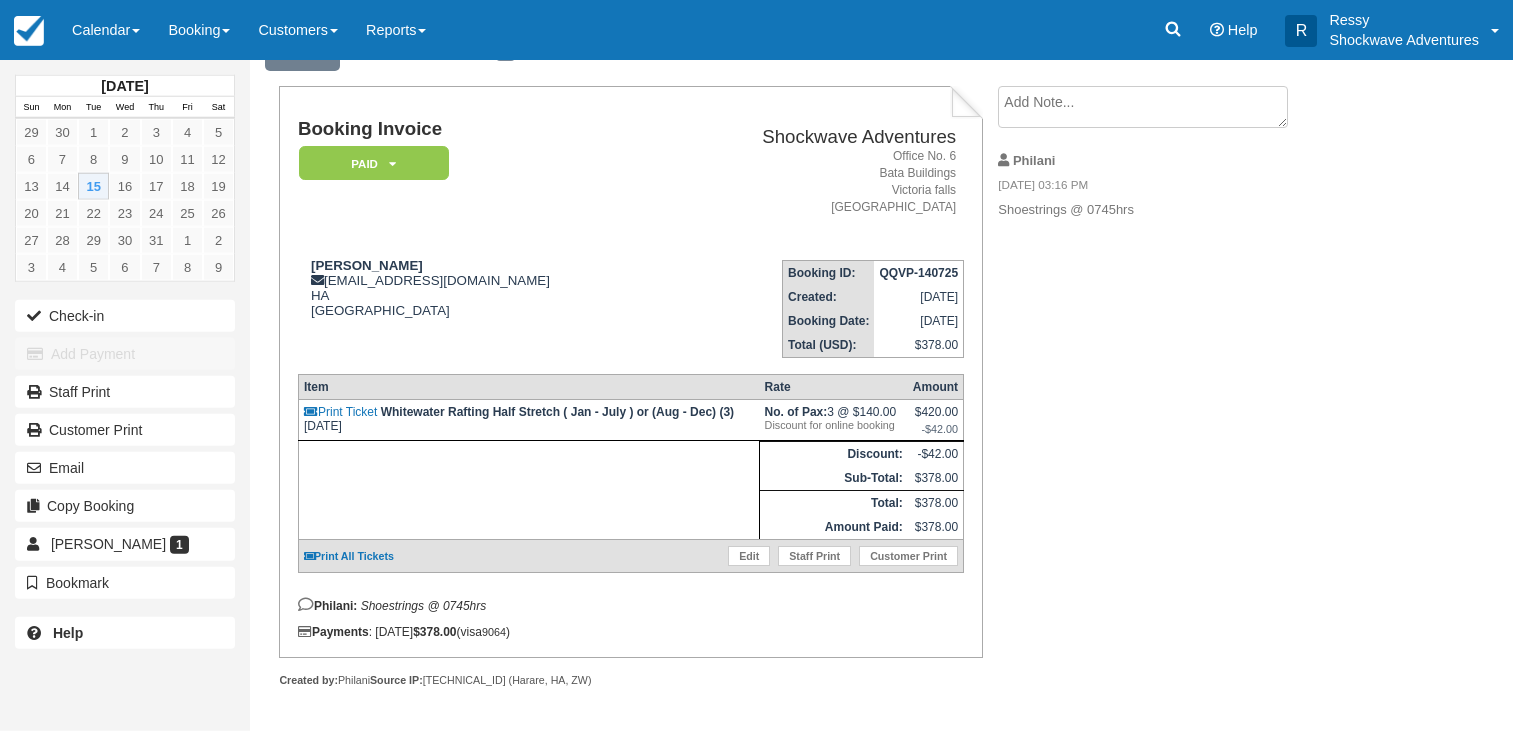 scroll, scrollTop: 111, scrollLeft: 0, axis: vertical 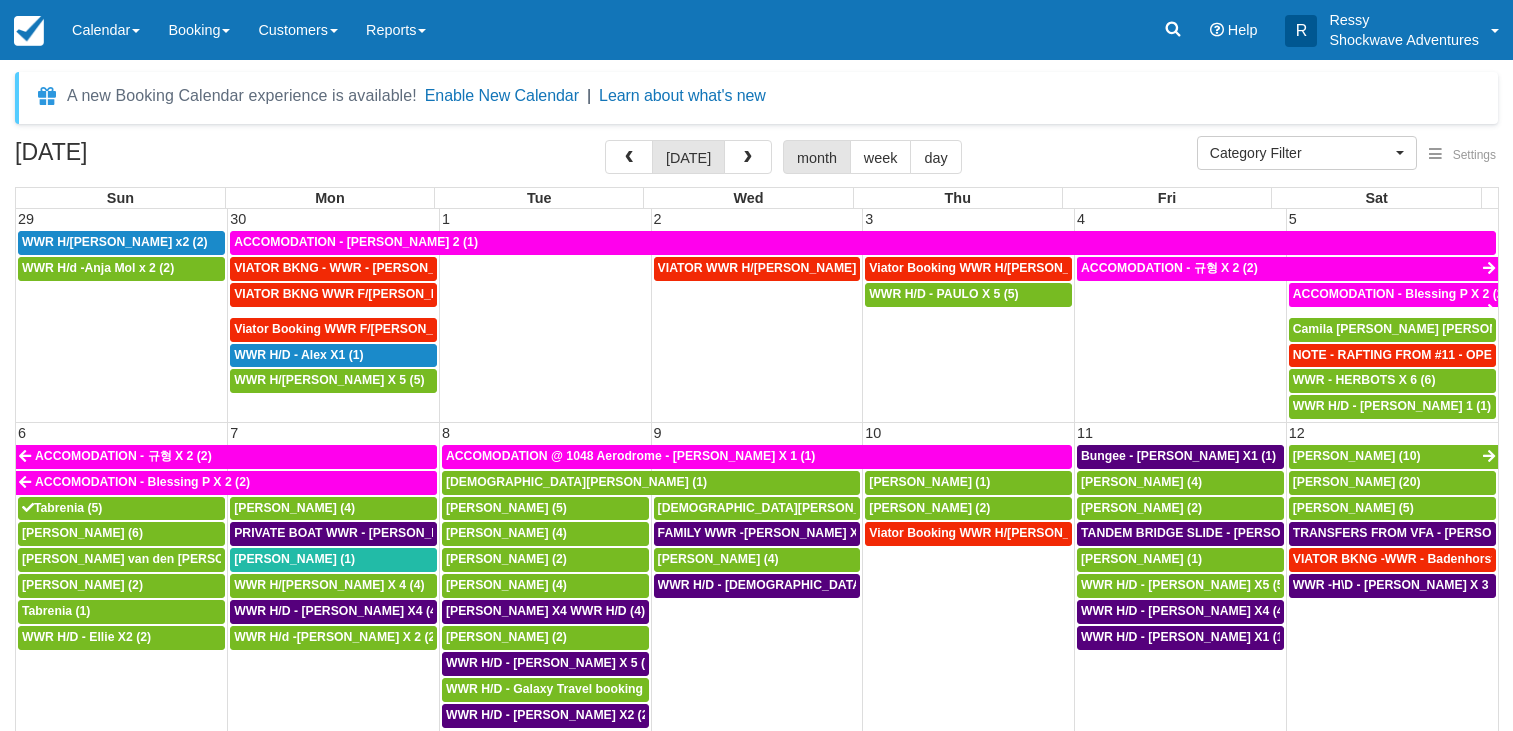 select 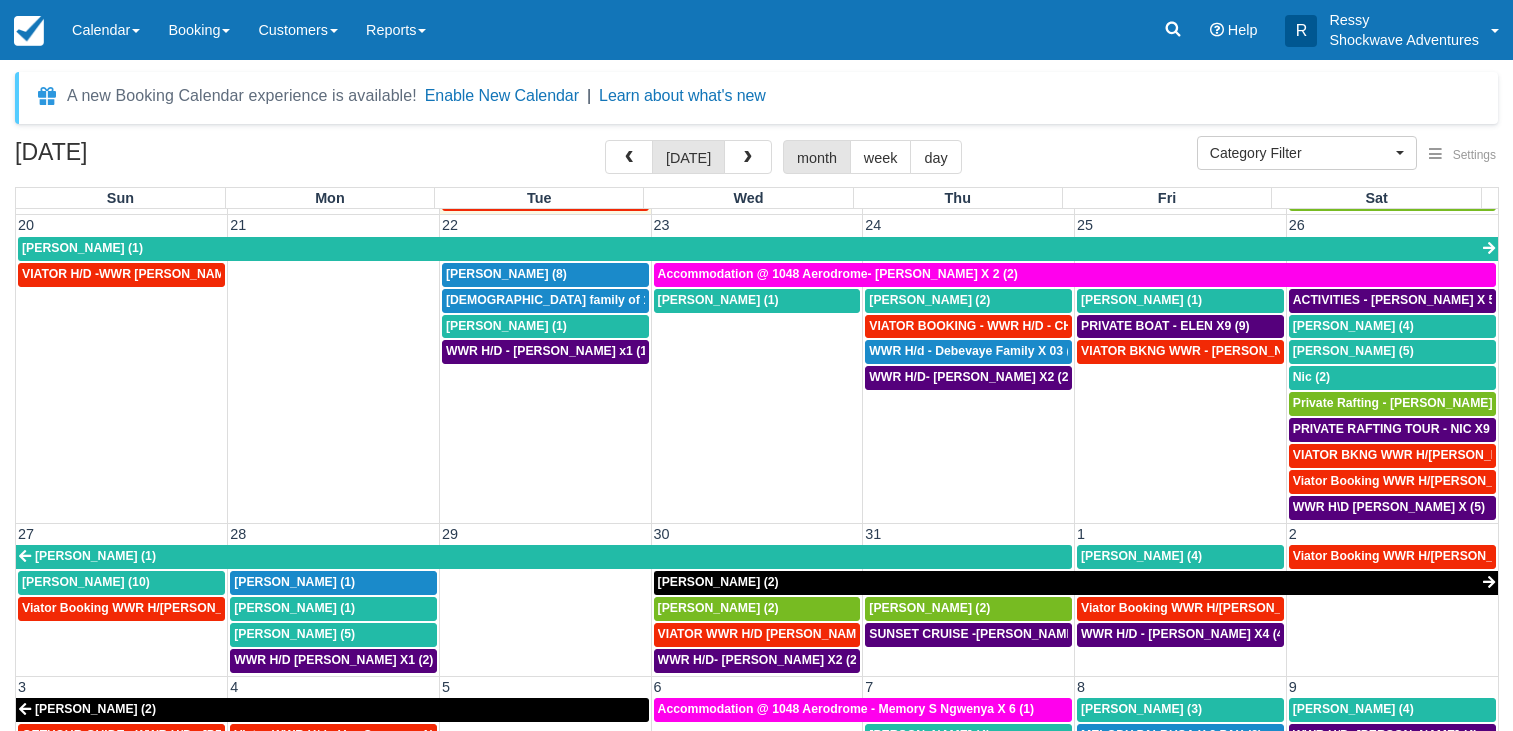 scroll, scrollTop: 759, scrollLeft: 0, axis: vertical 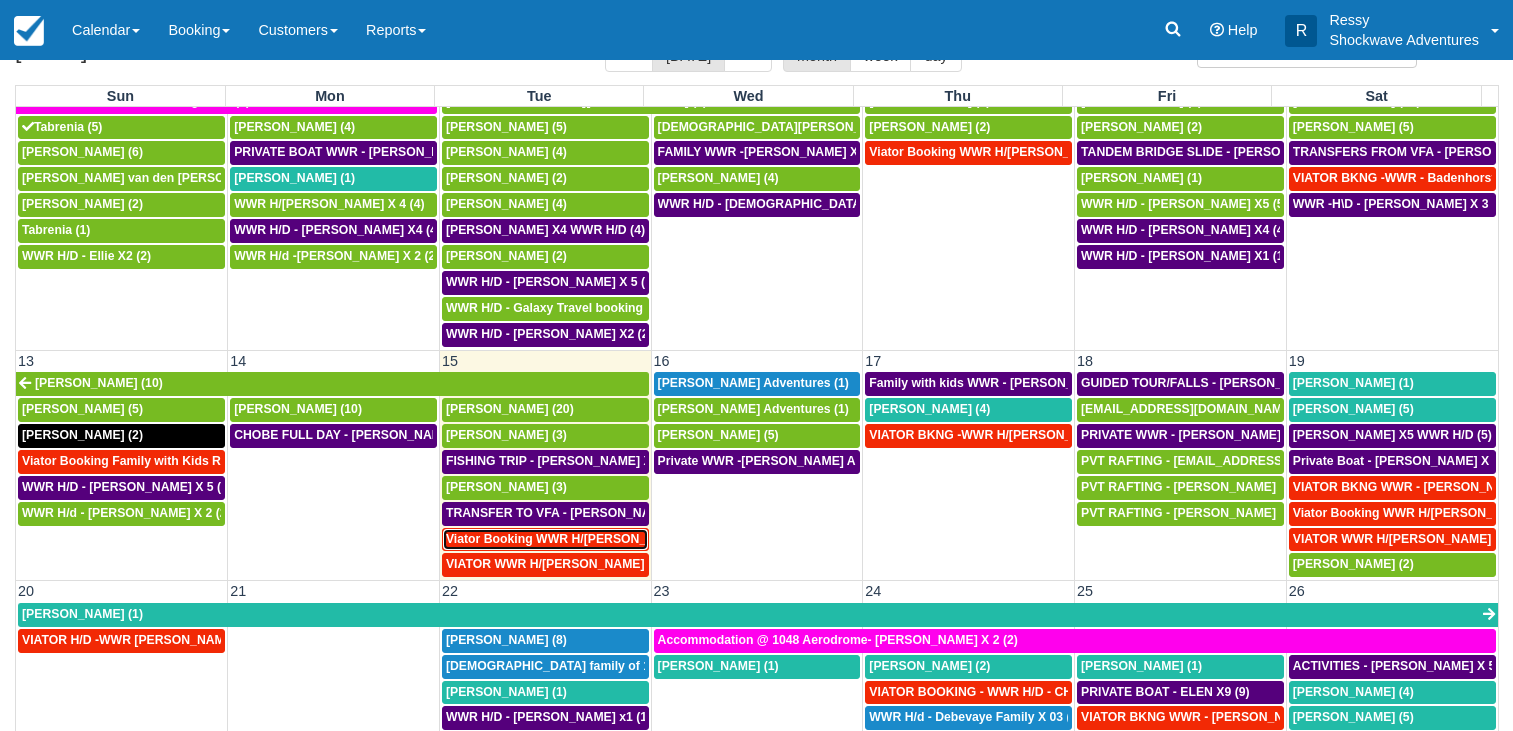 click on "Viator Booking WWR H/d - Arthur, Conor  X 7 (1)" at bounding box center (586, 539) 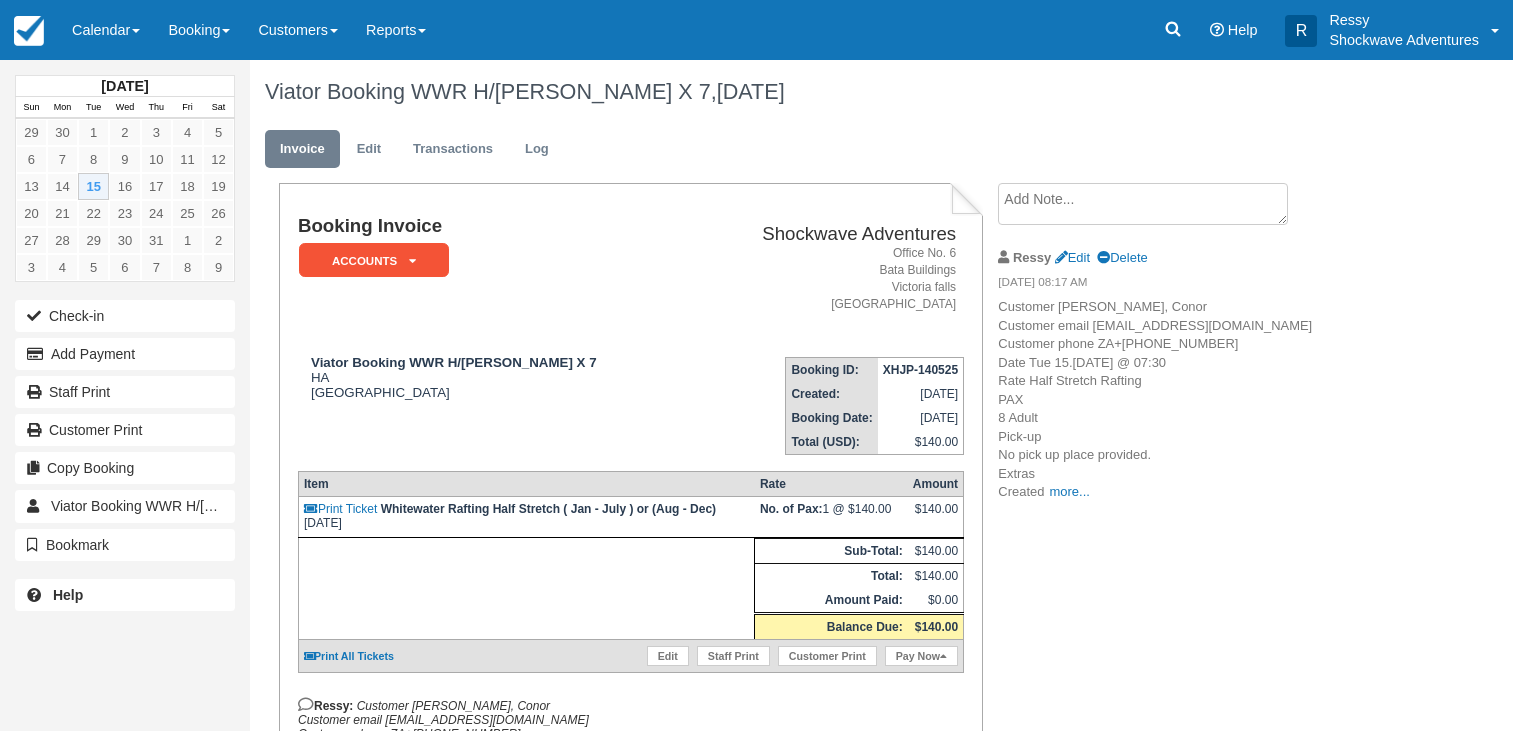 scroll, scrollTop: 0, scrollLeft: 0, axis: both 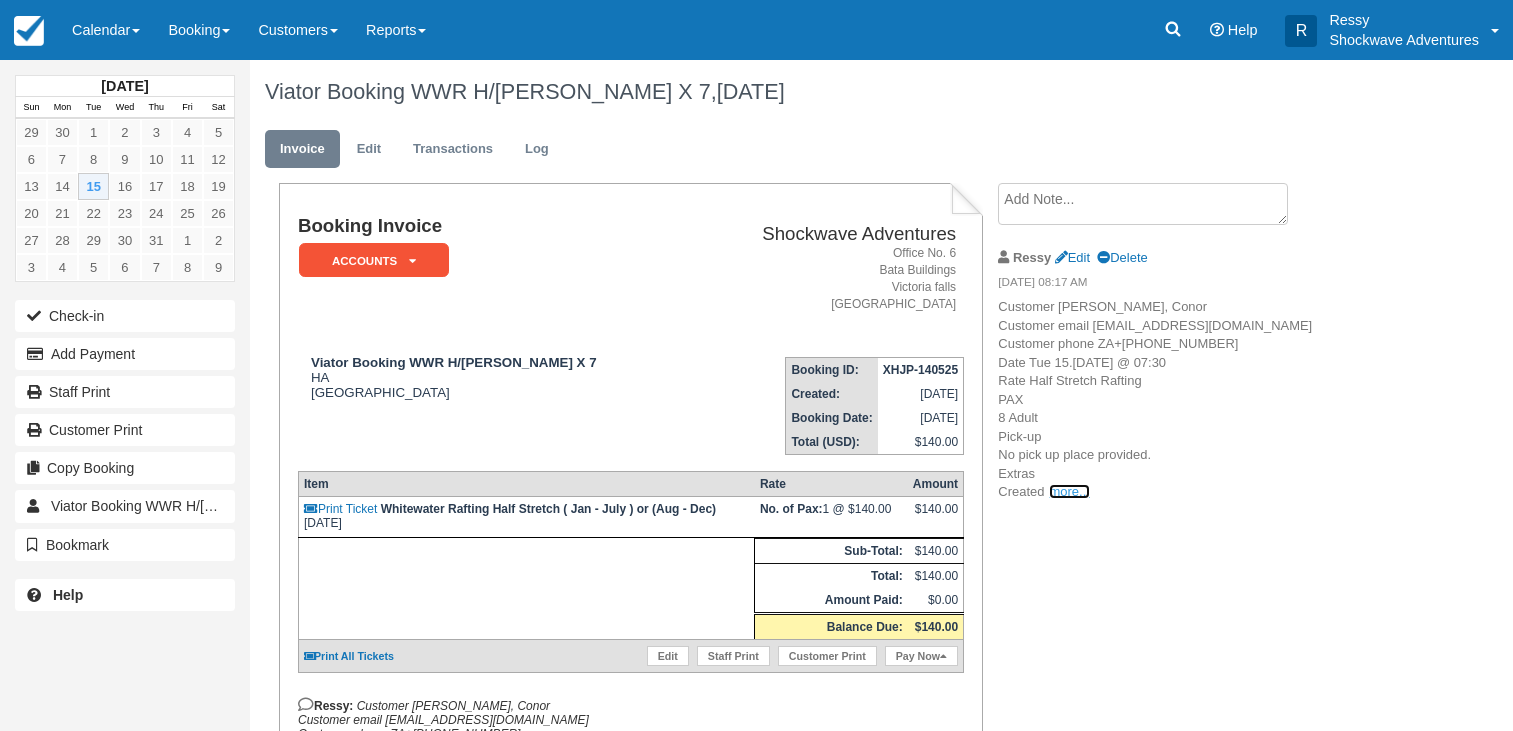 click on "more..." at bounding box center [1069, 491] 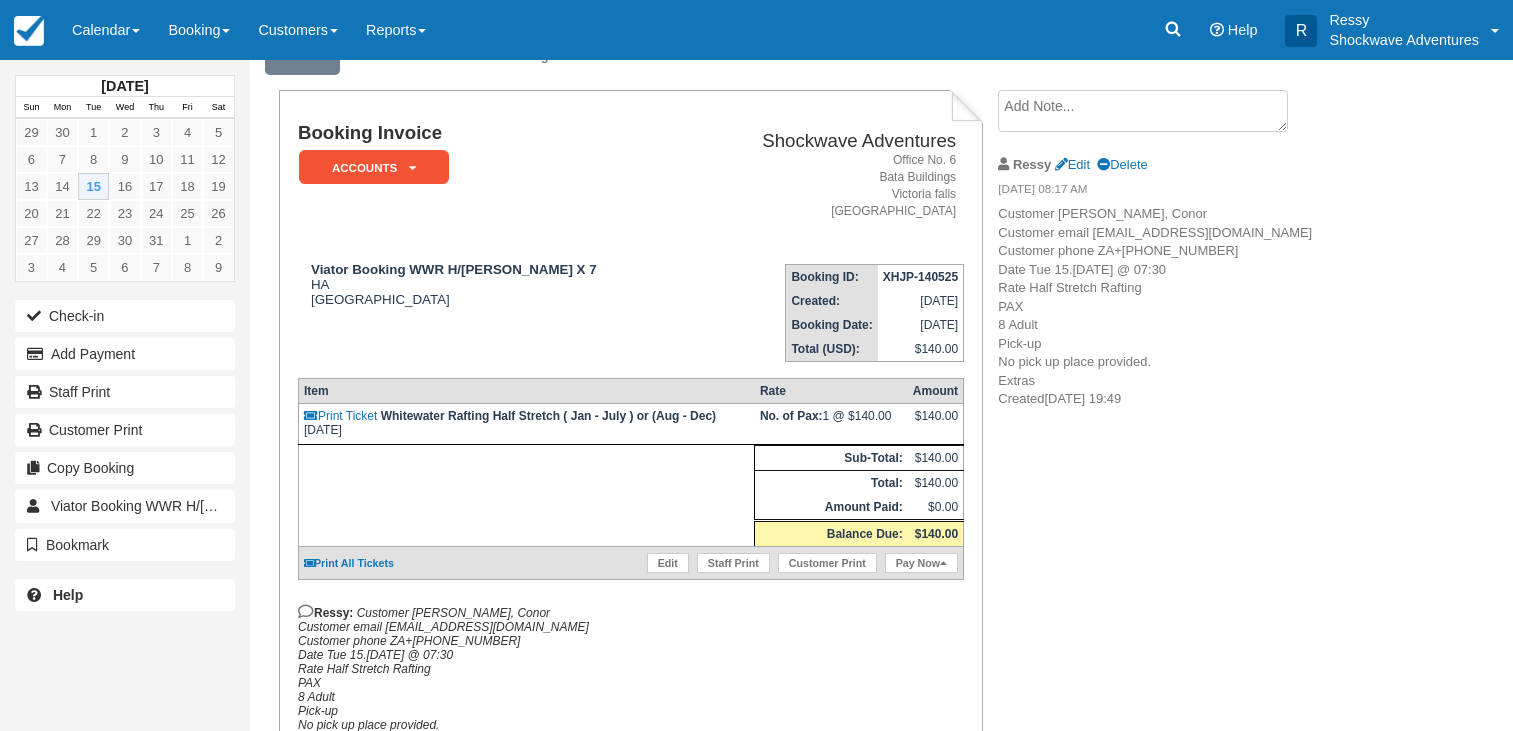 scroll, scrollTop: 0, scrollLeft: 0, axis: both 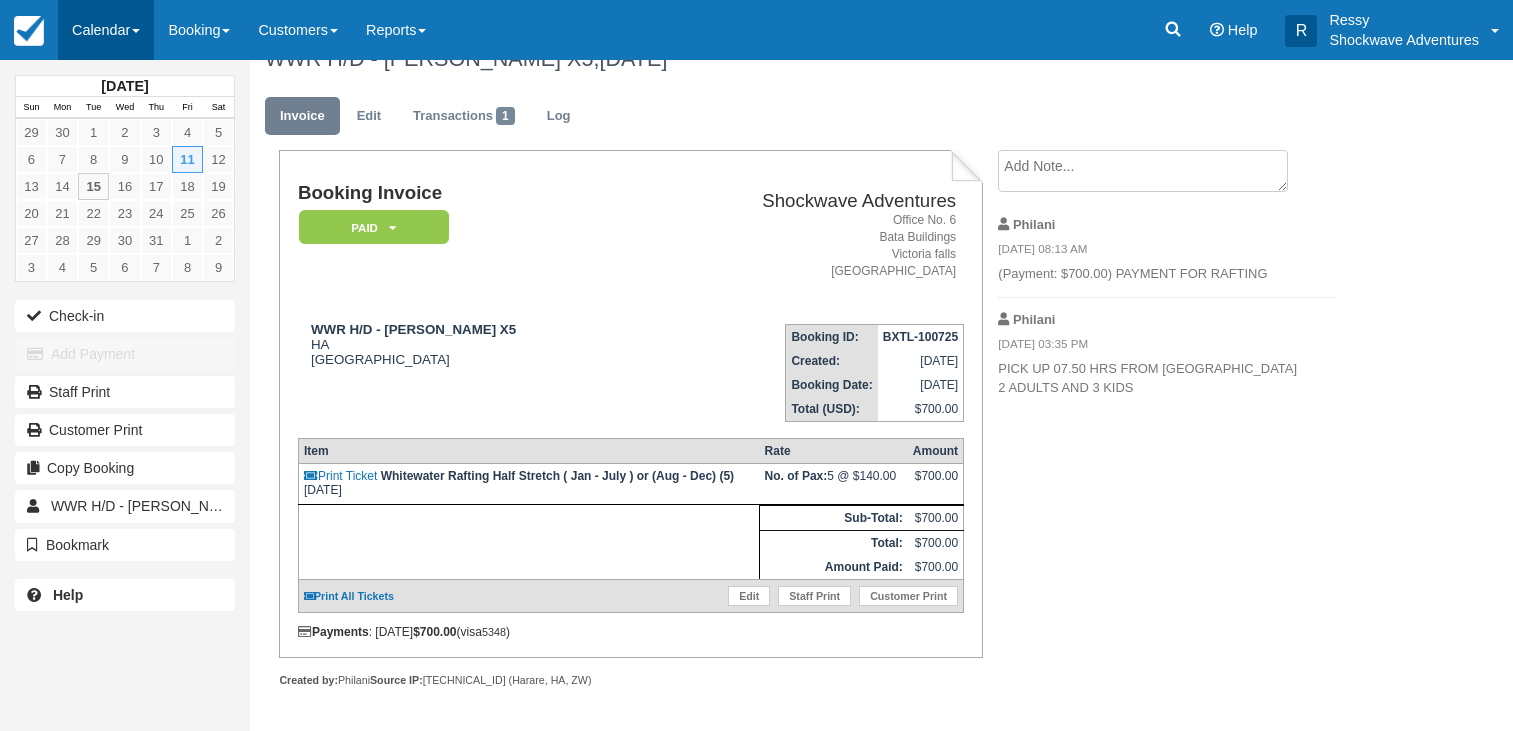 click on "Calendar" at bounding box center [106, 30] 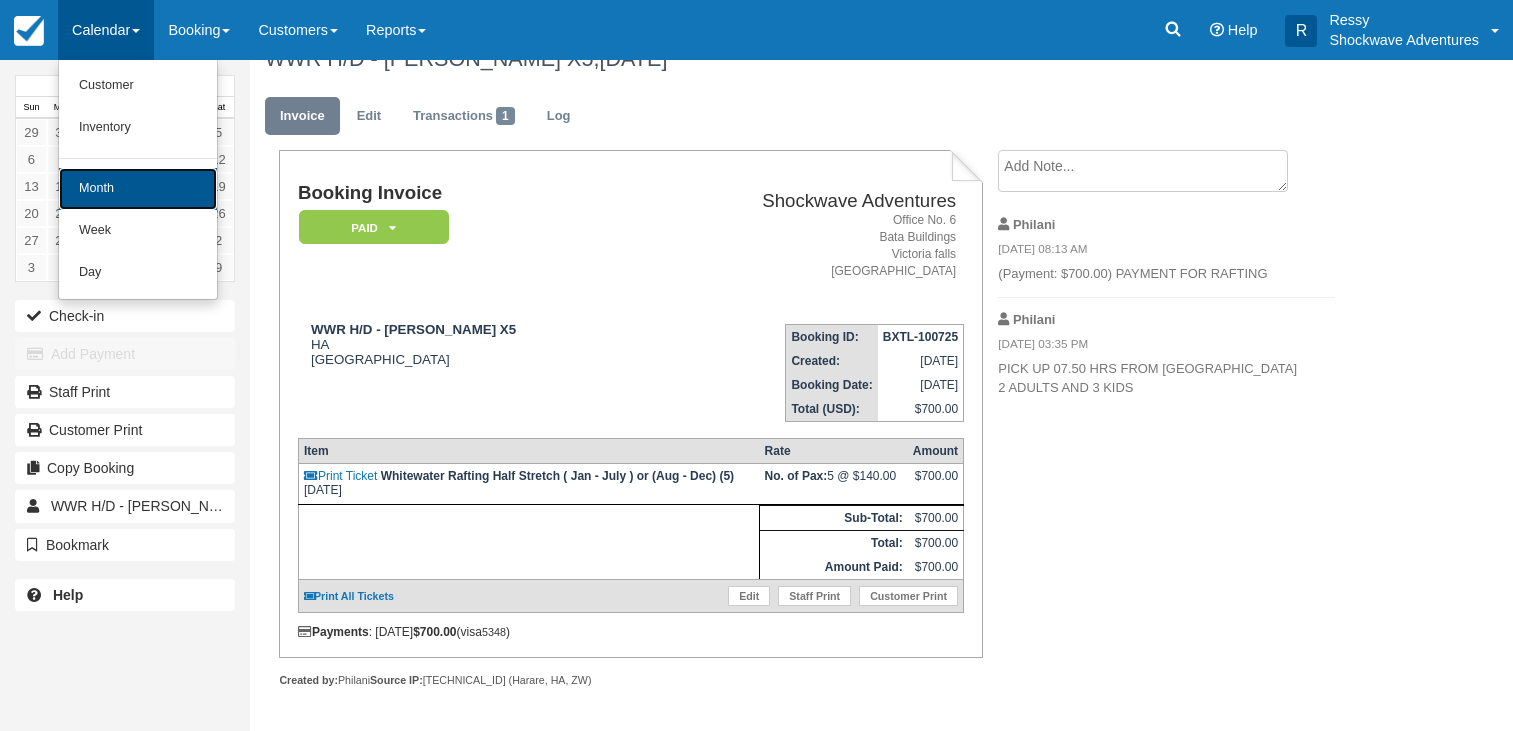drag, startPoint x: 108, startPoint y: 193, endPoint x: 160, endPoint y: 165, distance: 59.05929 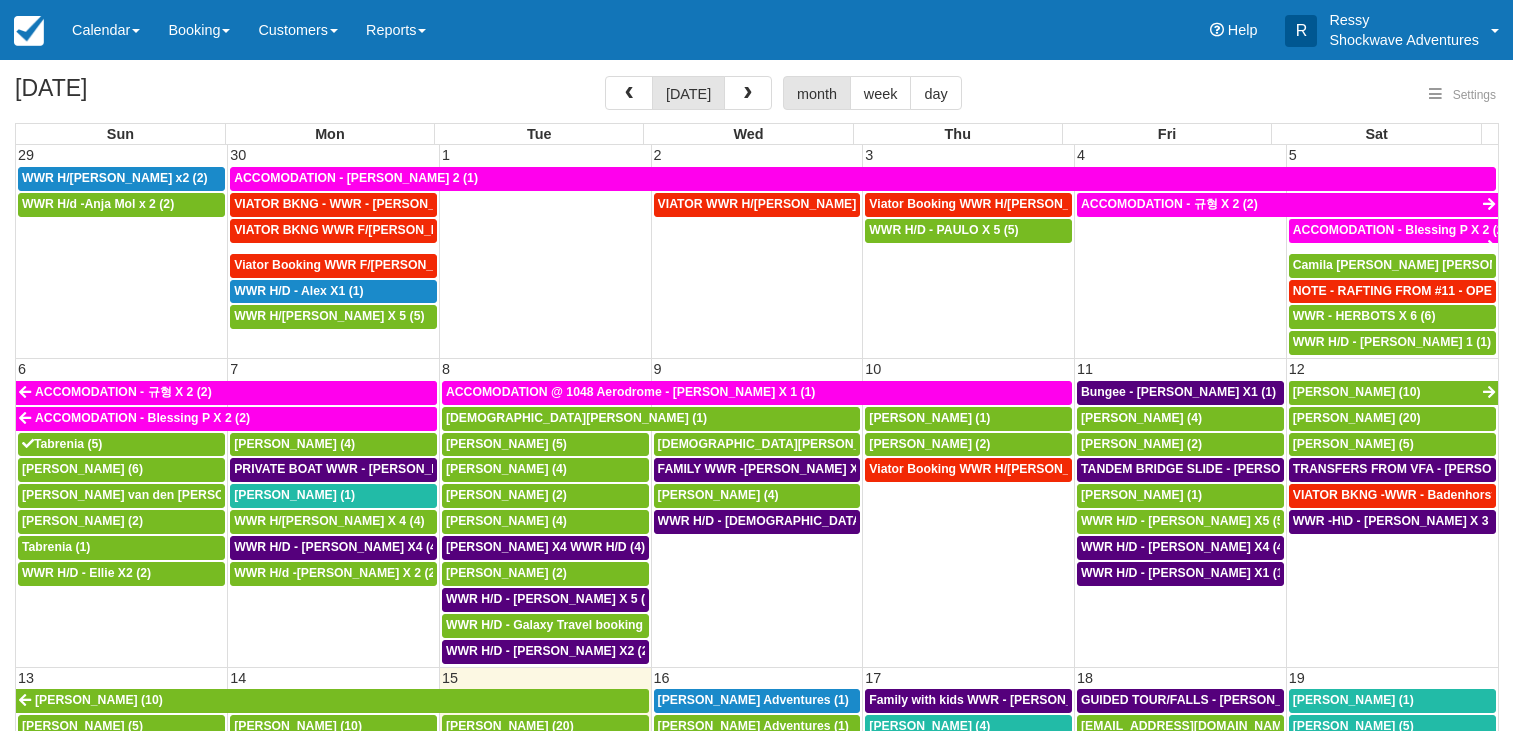 select 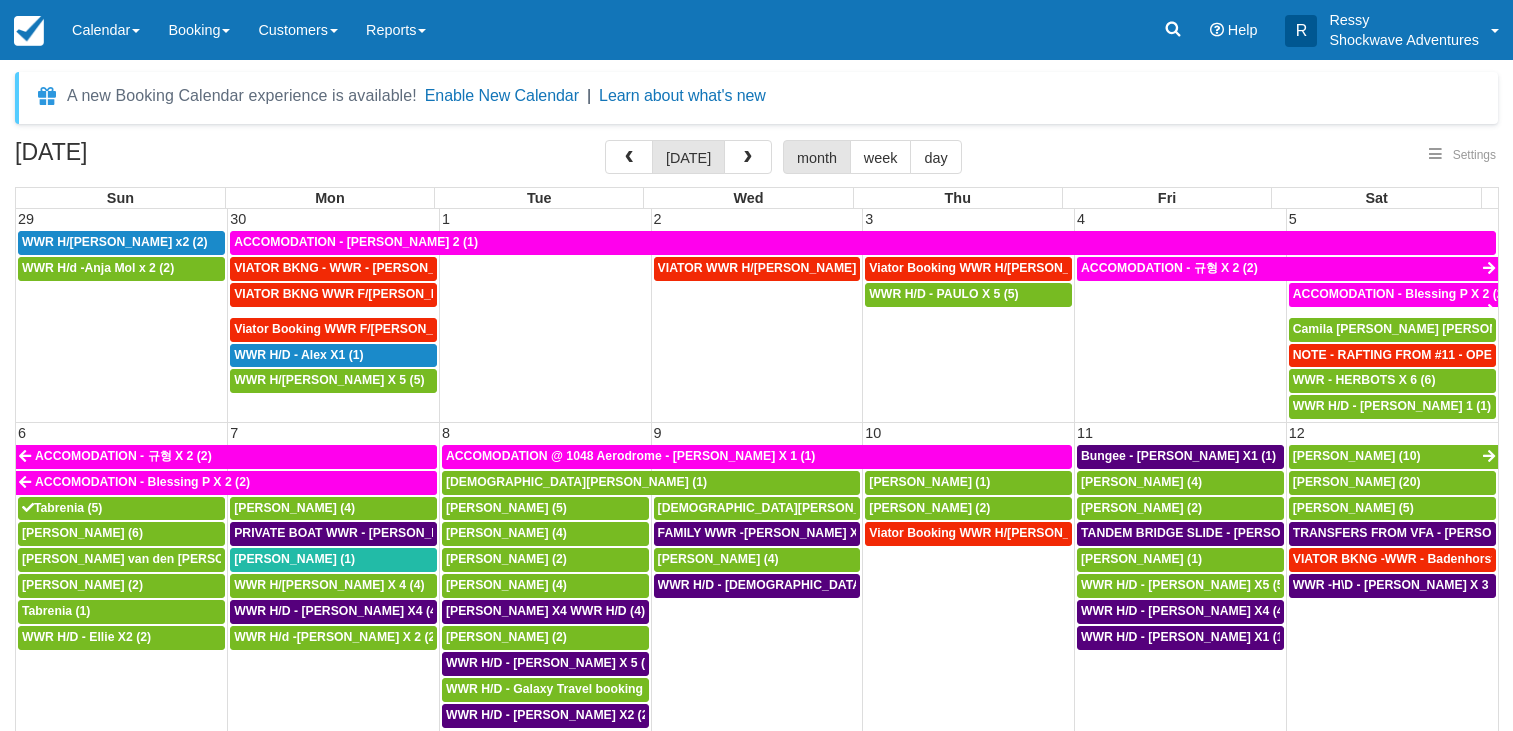select 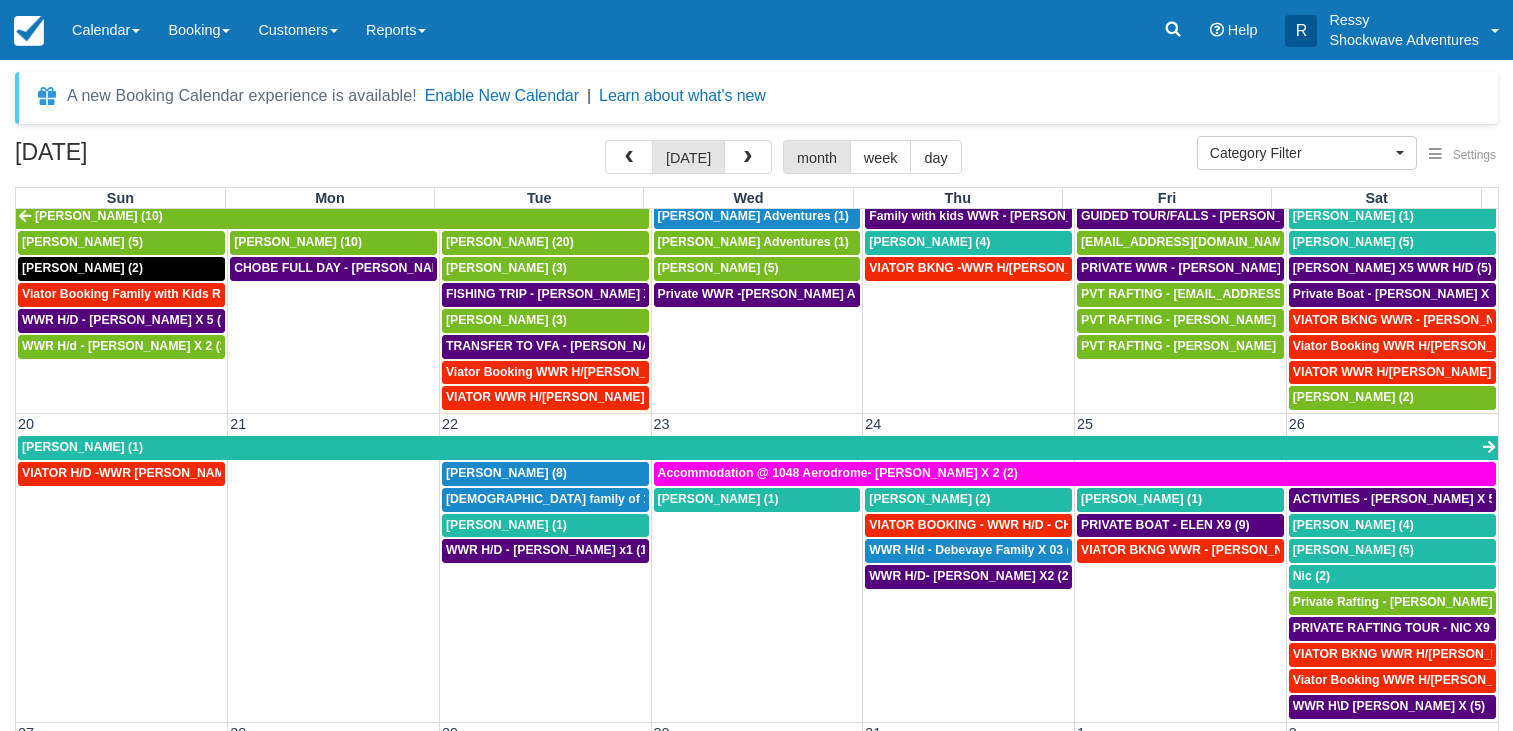 scroll, scrollTop: 576, scrollLeft: 0, axis: vertical 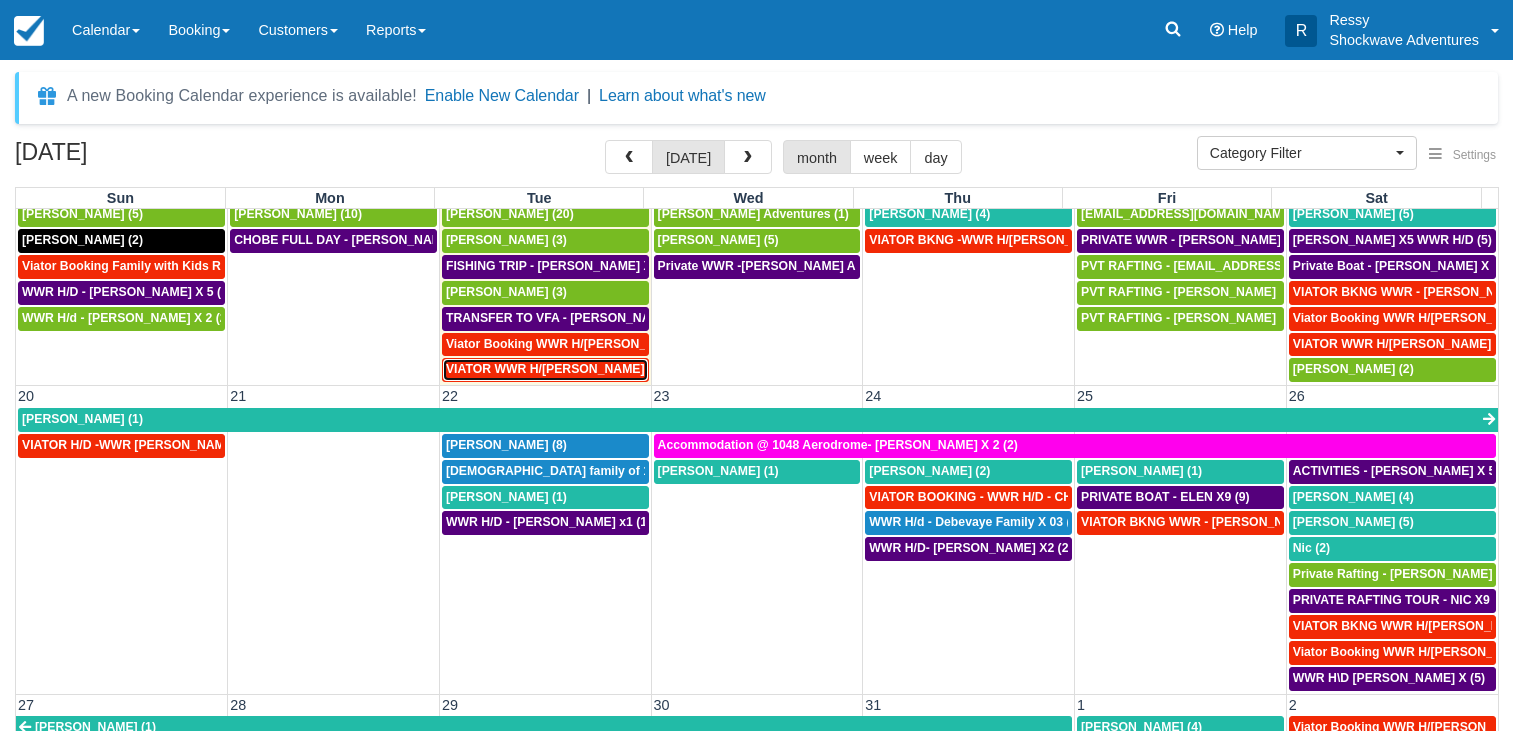 click on "VIATOR WWR H/D - Gillon, Sean X 3 (3)" at bounding box center (559, 369) 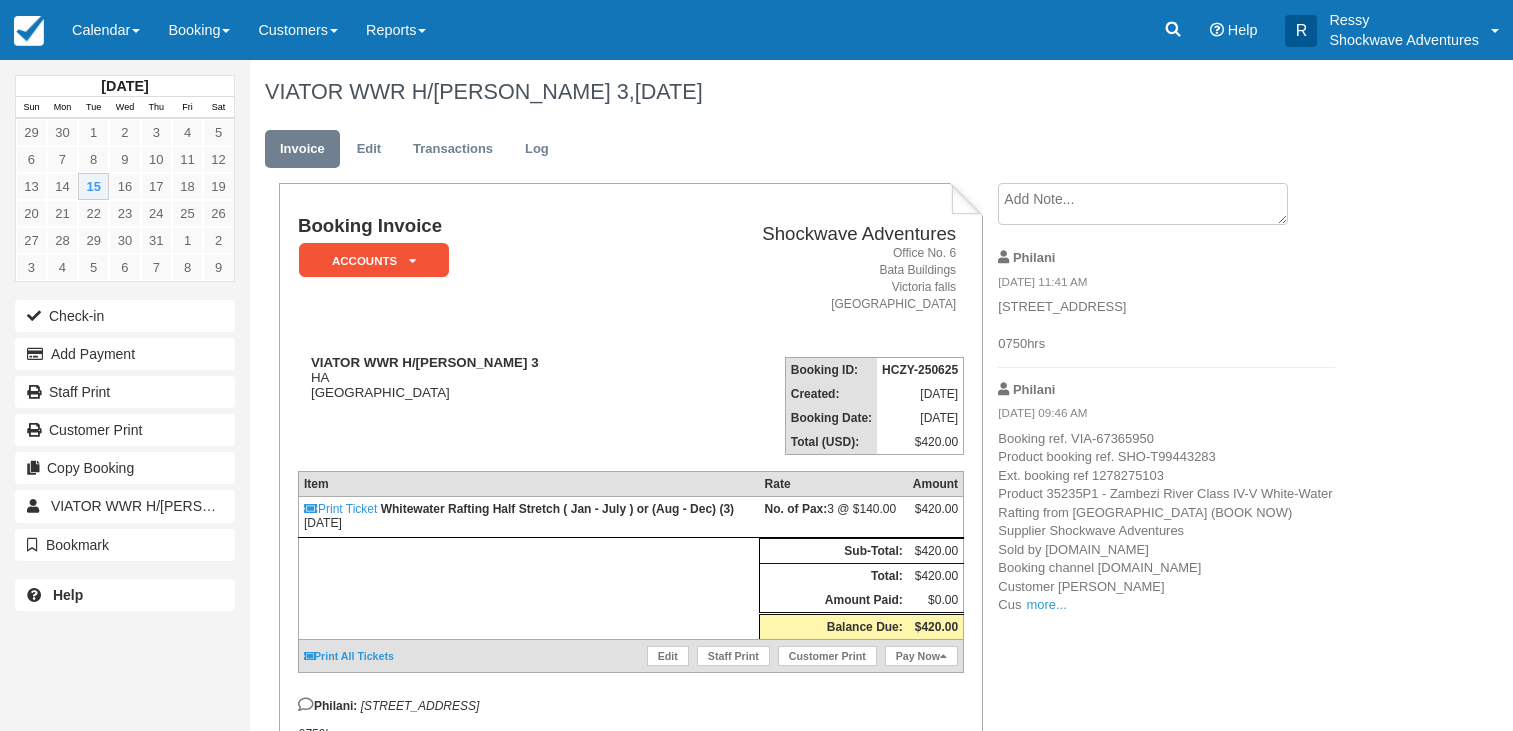 scroll, scrollTop: 0, scrollLeft: 0, axis: both 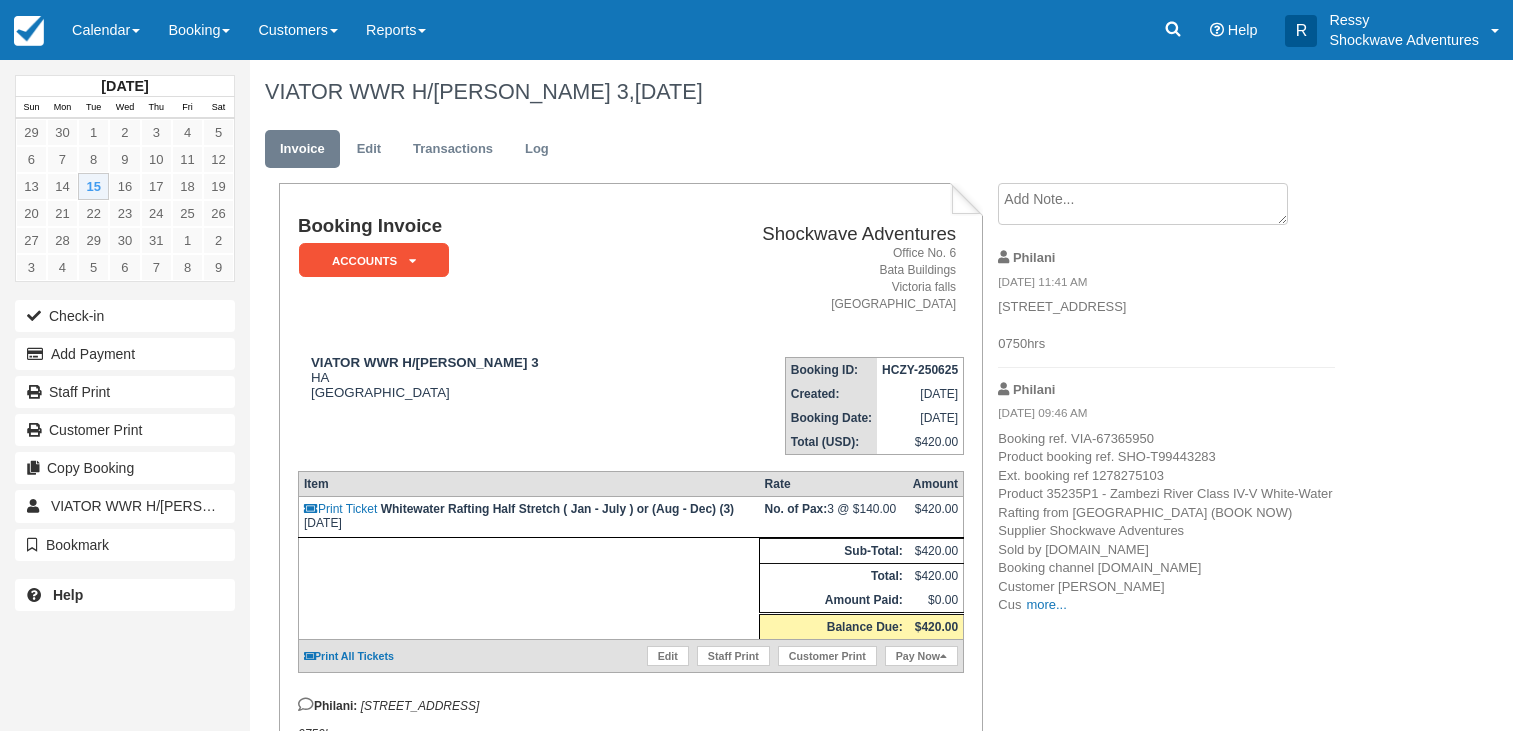 click on "Booking ref. 	VIA-67365950
Product booking ref. 	SHO-T99443283
Ext. booking ref 	1278275103
Product 	35235P1 - Zambezi River Class IV-V White-Water Rafting from [GEOGRAPHIC_DATA] (BOOK NOW)
Supplier 	Shockwave Adventures
Sold by 	[DOMAIN_NAME]
Booking channel 	[DOMAIN_NAME]
Customer 	[PERSON_NAME] more... tomer email 	[EMAIL_ADDRESS][DOMAIN_NAME]
Customer phone 	US+[PHONE_NUMBER]
Date 	Tue 15.[DATE] @ 07:30
Rate 	Half Stretch Rafting
PAX 	3 Adult
Pick-up
[STREET_ADDRESS]
Extras
Created 	[DATE] 04:33
Notes
--- Inclusions: ---
All rafting gear (helmet, life jacket, and paddle)
Local guide
Light refreshments during rafting
Lunch
Unlimited drinks (open bar)
Hotel pickup and drop-off
--- Booking languages: ---
GUIDE : English
Viator amount: USD 327.6" at bounding box center [1166, 522] 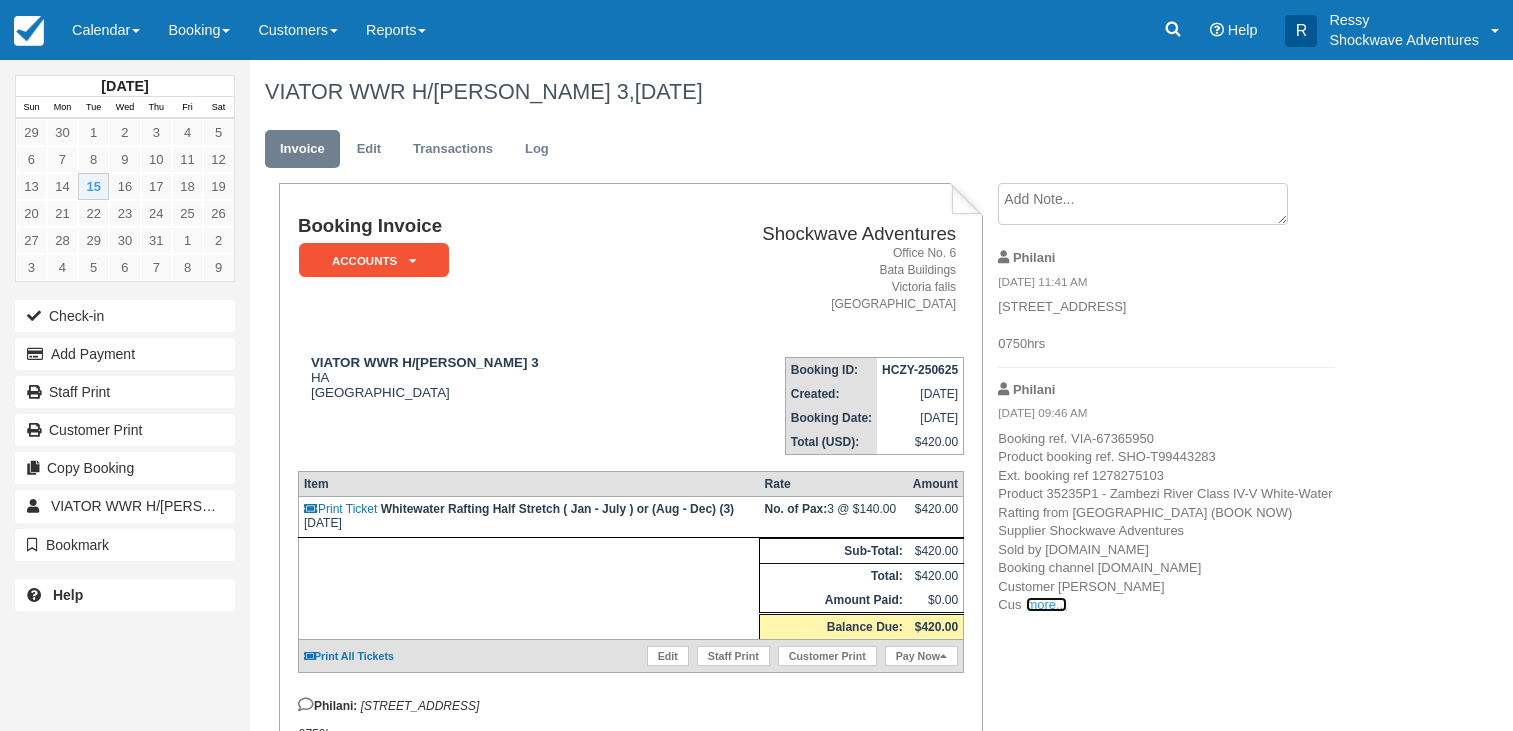 click on "more..." at bounding box center (1046, 604) 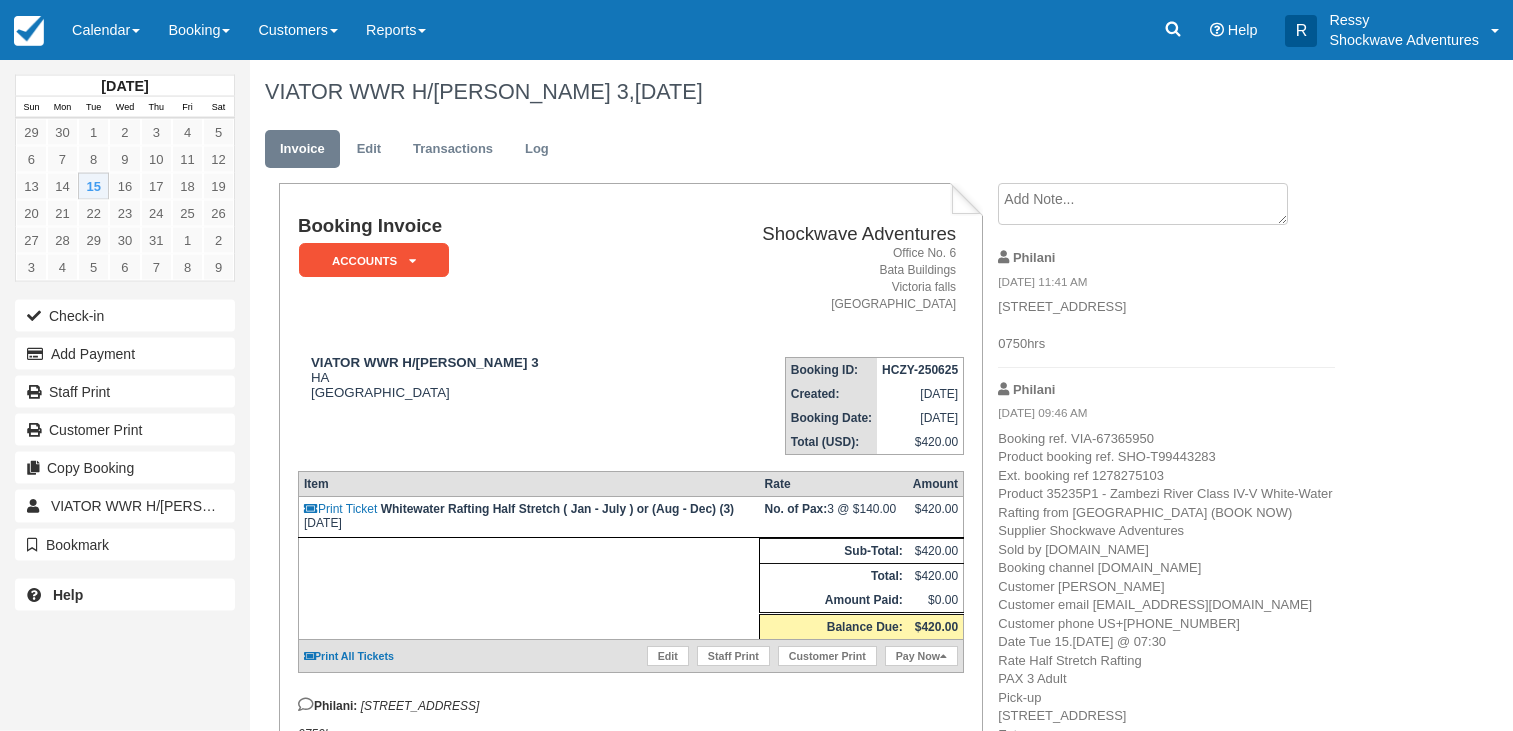 scroll, scrollTop: 408, scrollLeft: 0, axis: vertical 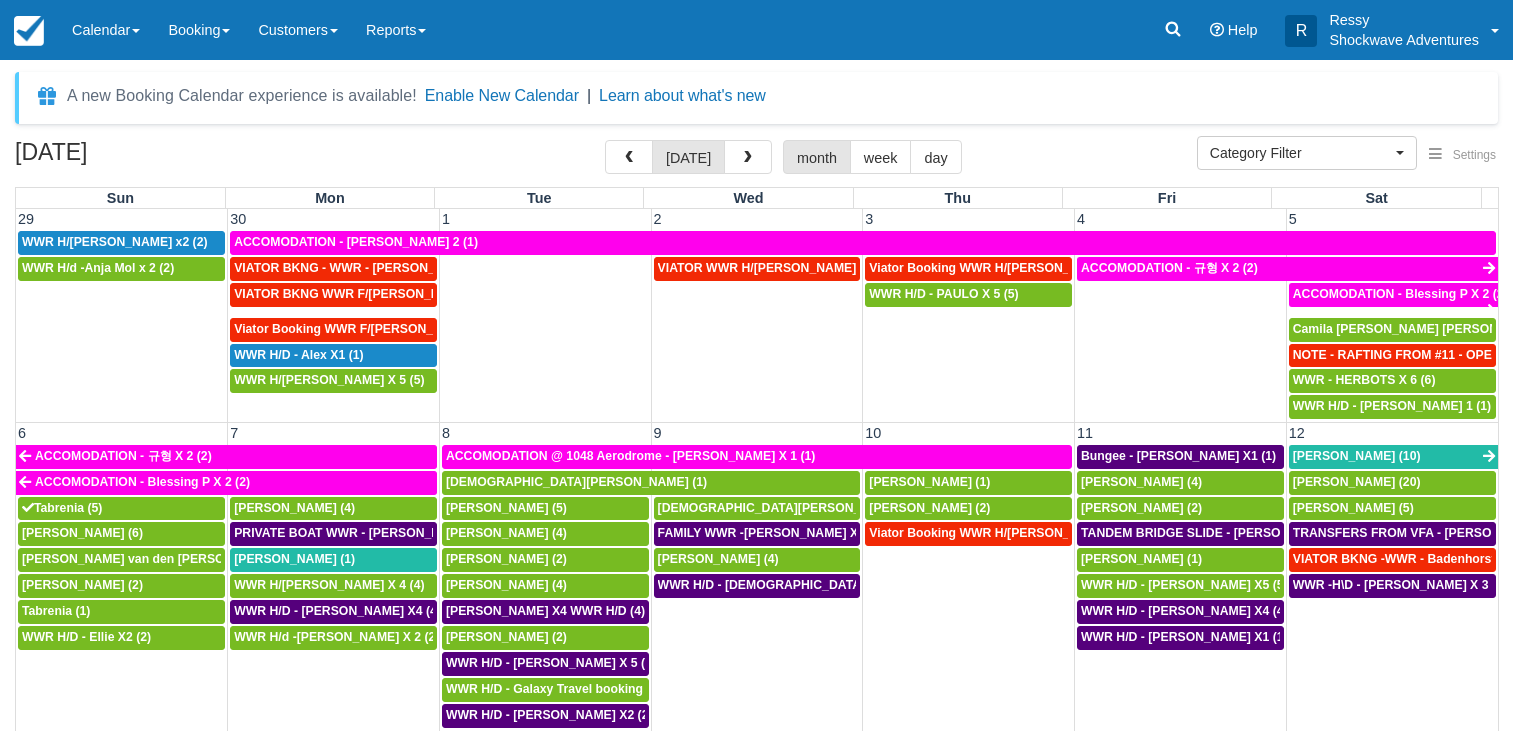 select 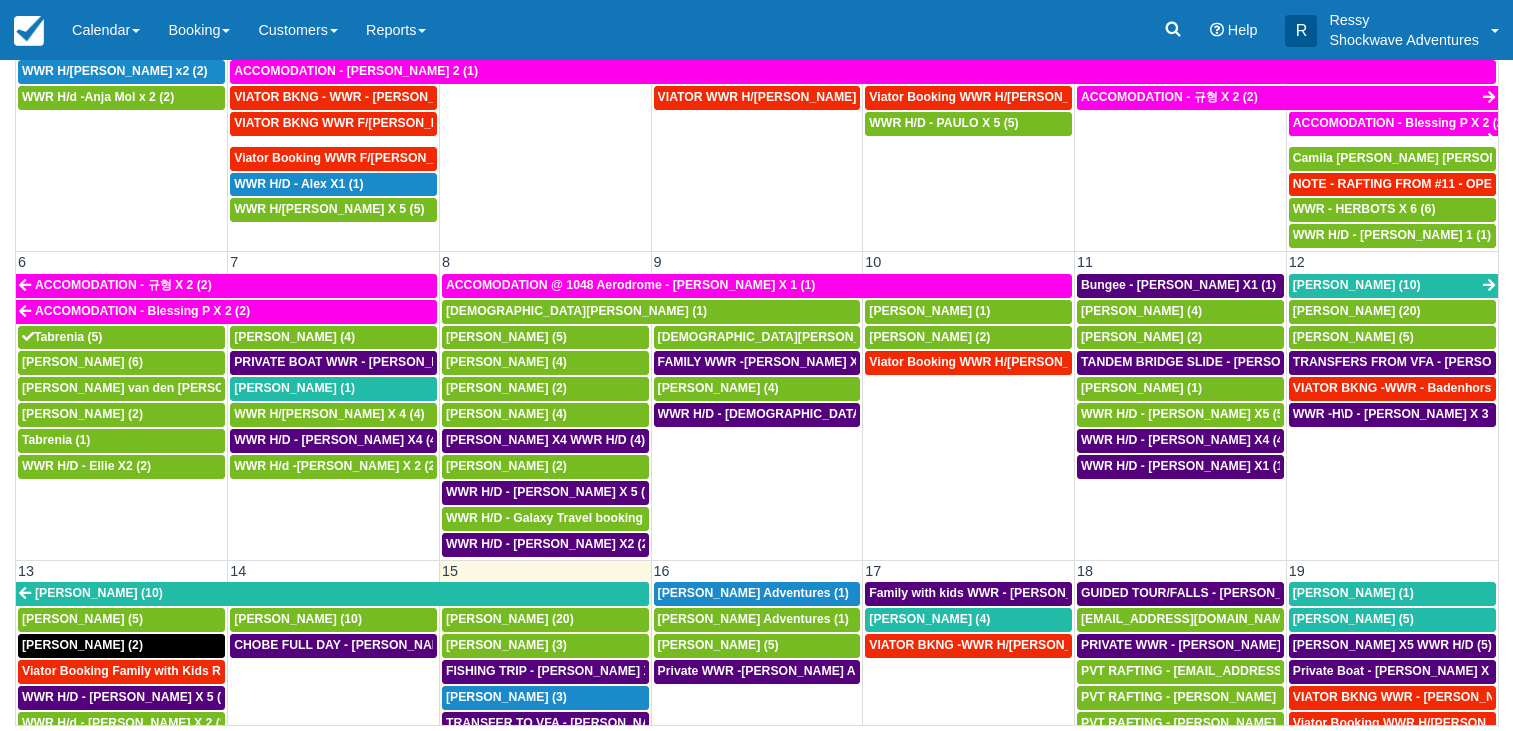 scroll, scrollTop: 171, scrollLeft: 0, axis: vertical 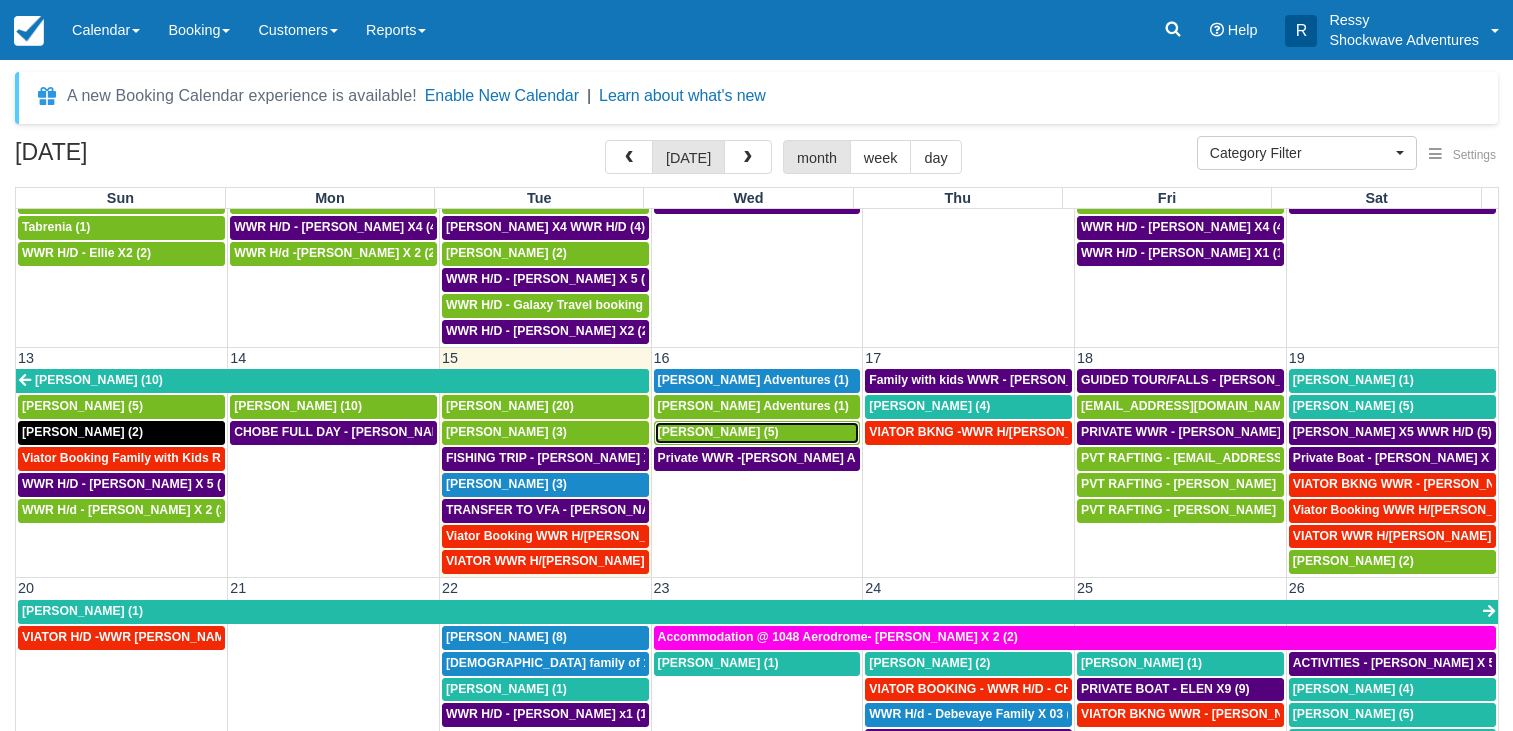 click on "Koen Vanholder (5)" at bounding box center [718, 432] 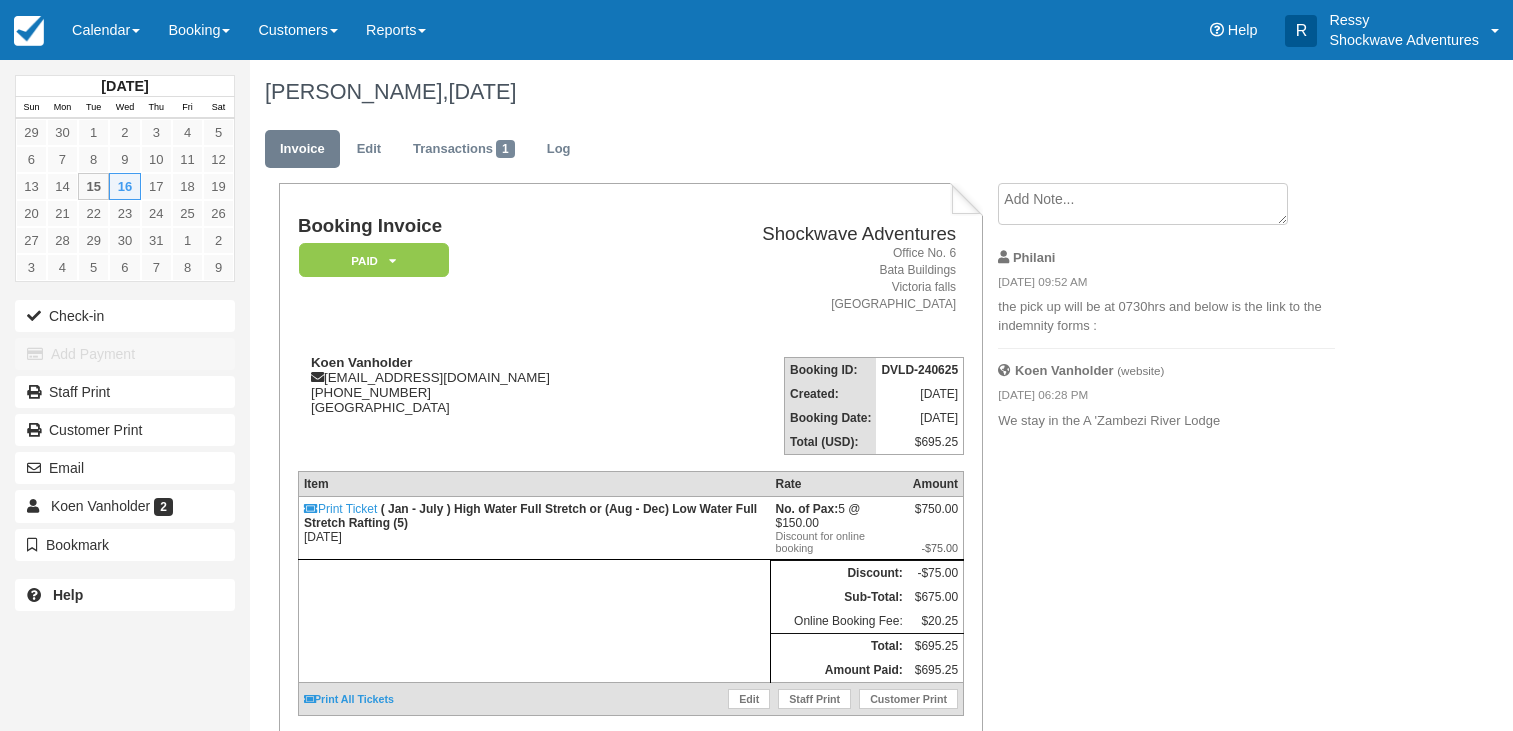 scroll, scrollTop: 0, scrollLeft: 0, axis: both 